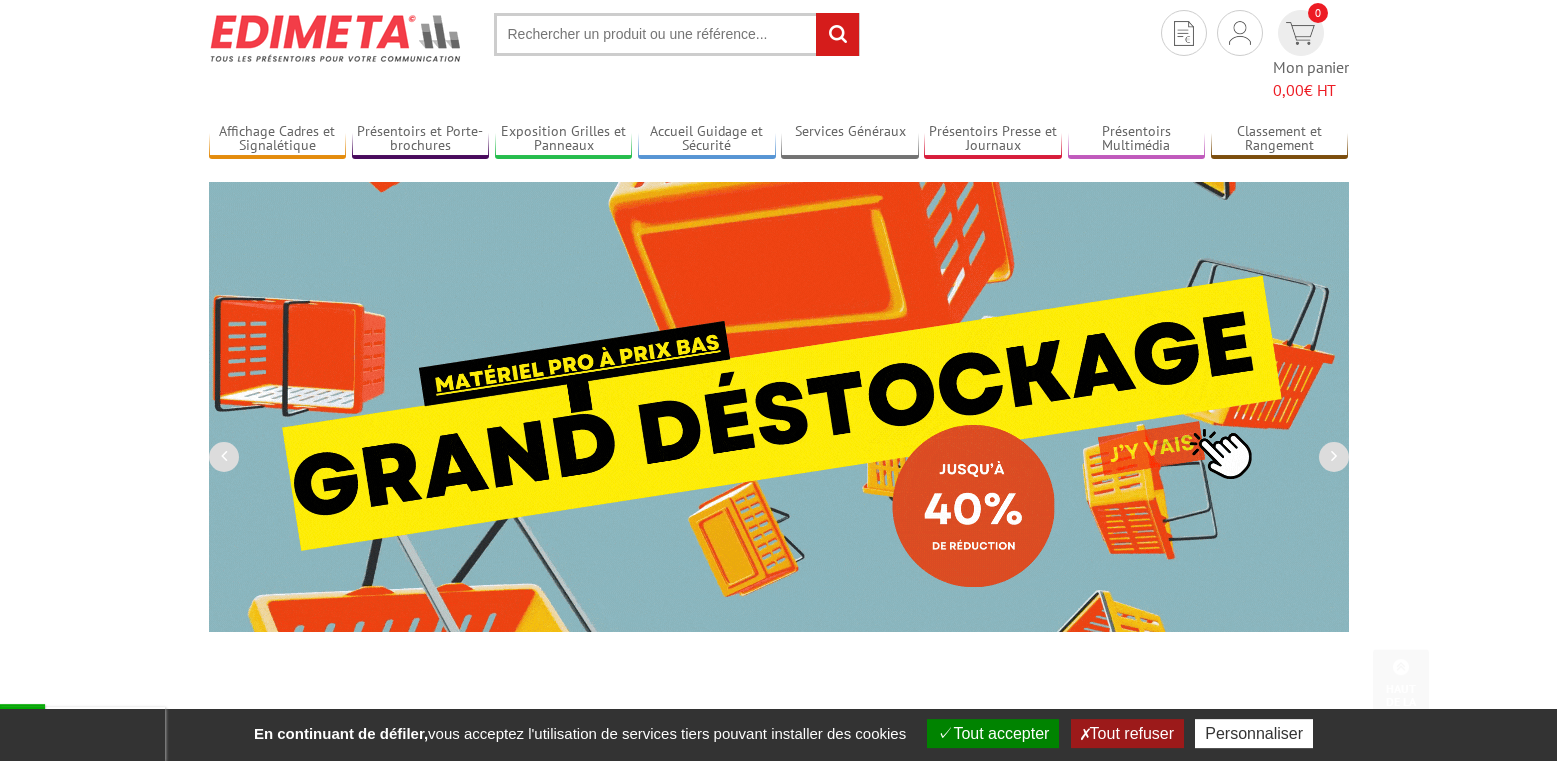 scroll, scrollTop: 0, scrollLeft: 0, axis: both 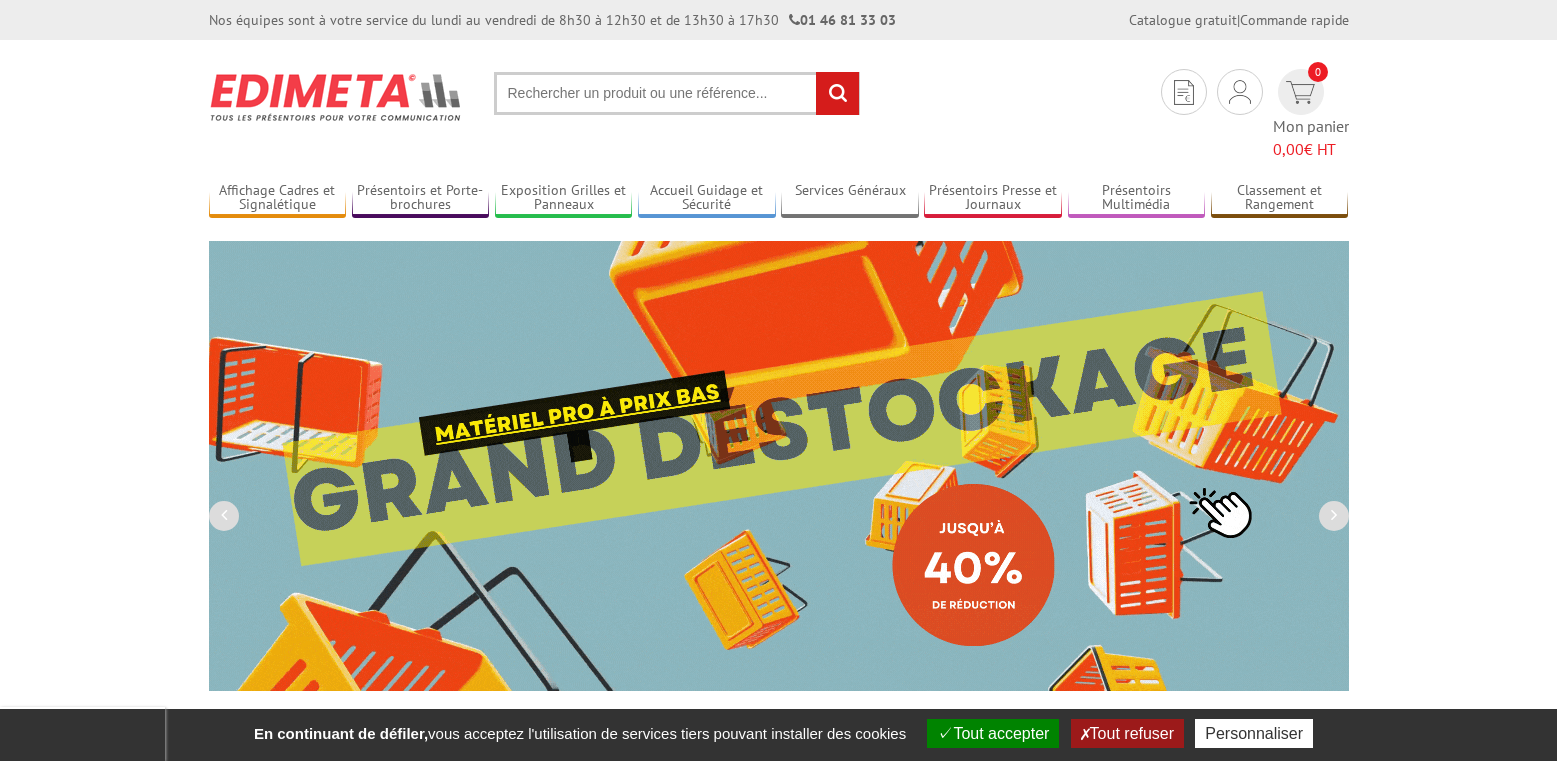 click at bounding box center (677, 93) 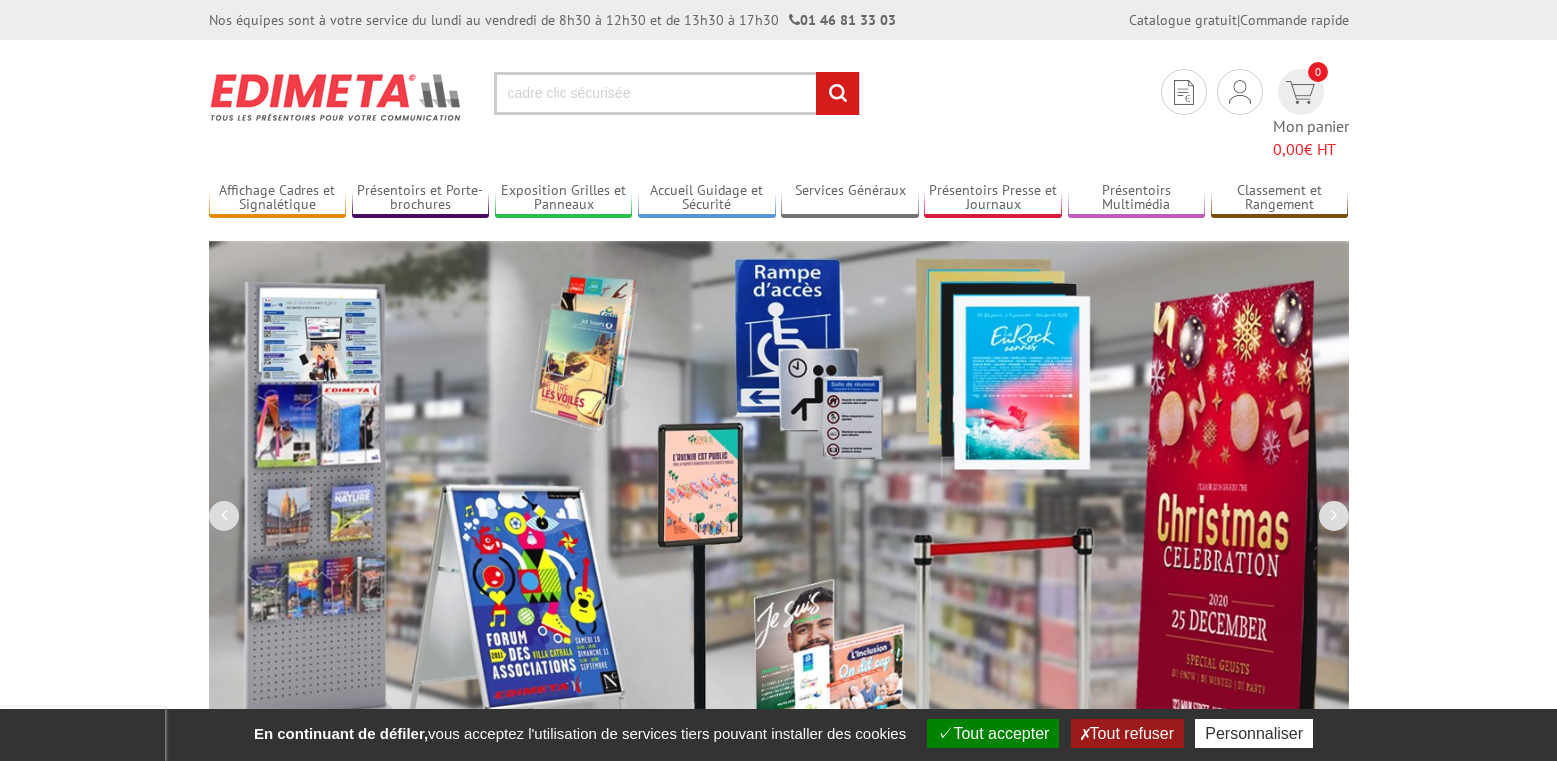 type on "cadre clic sécurisée" 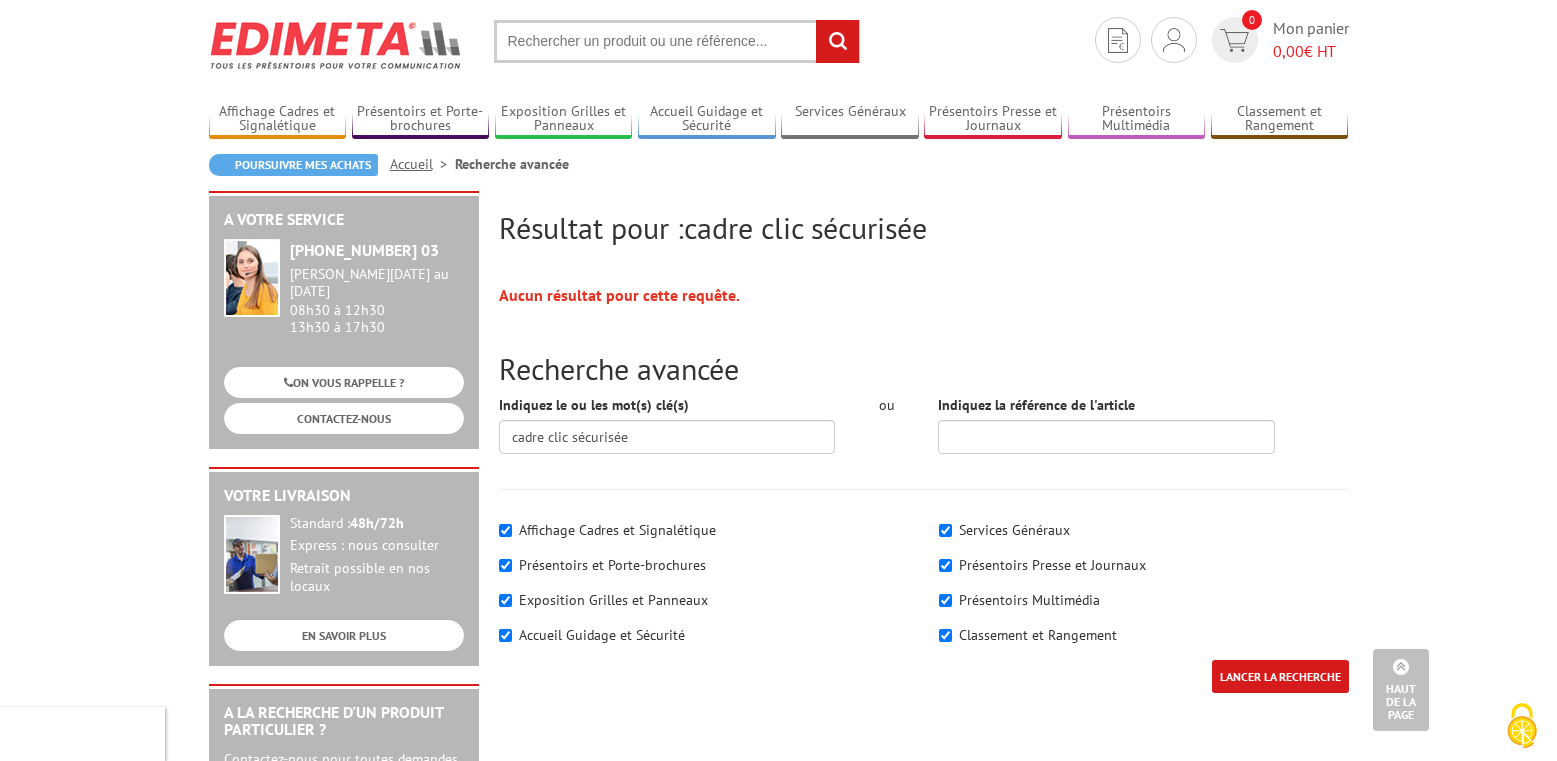 scroll, scrollTop: 0, scrollLeft: 0, axis: both 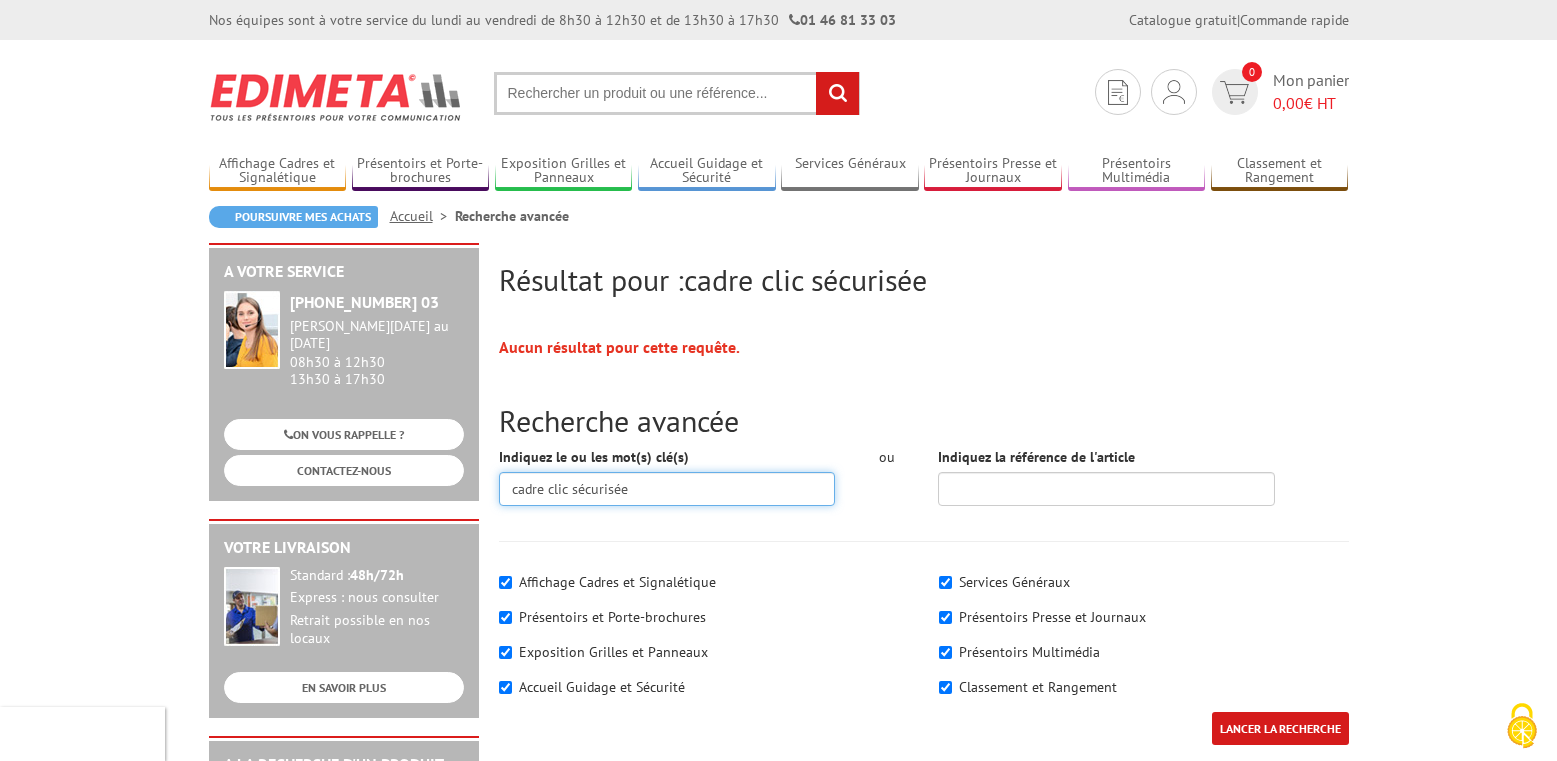 drag, startPoint x: 651, startPoint y: 490, endPoint x: 577, endPoint y: 489, distance: 74.00676 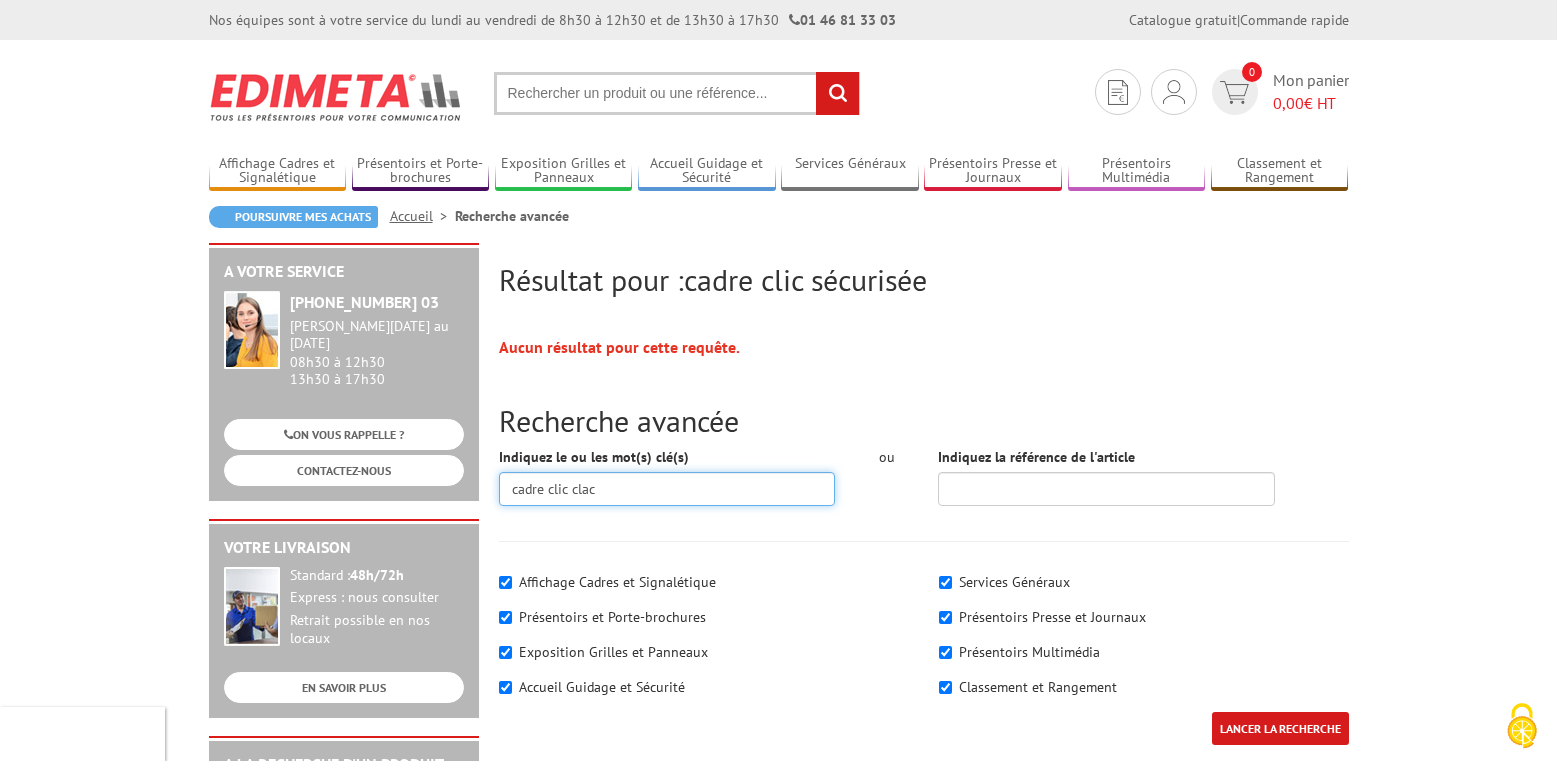 type on "cadre clic clac" 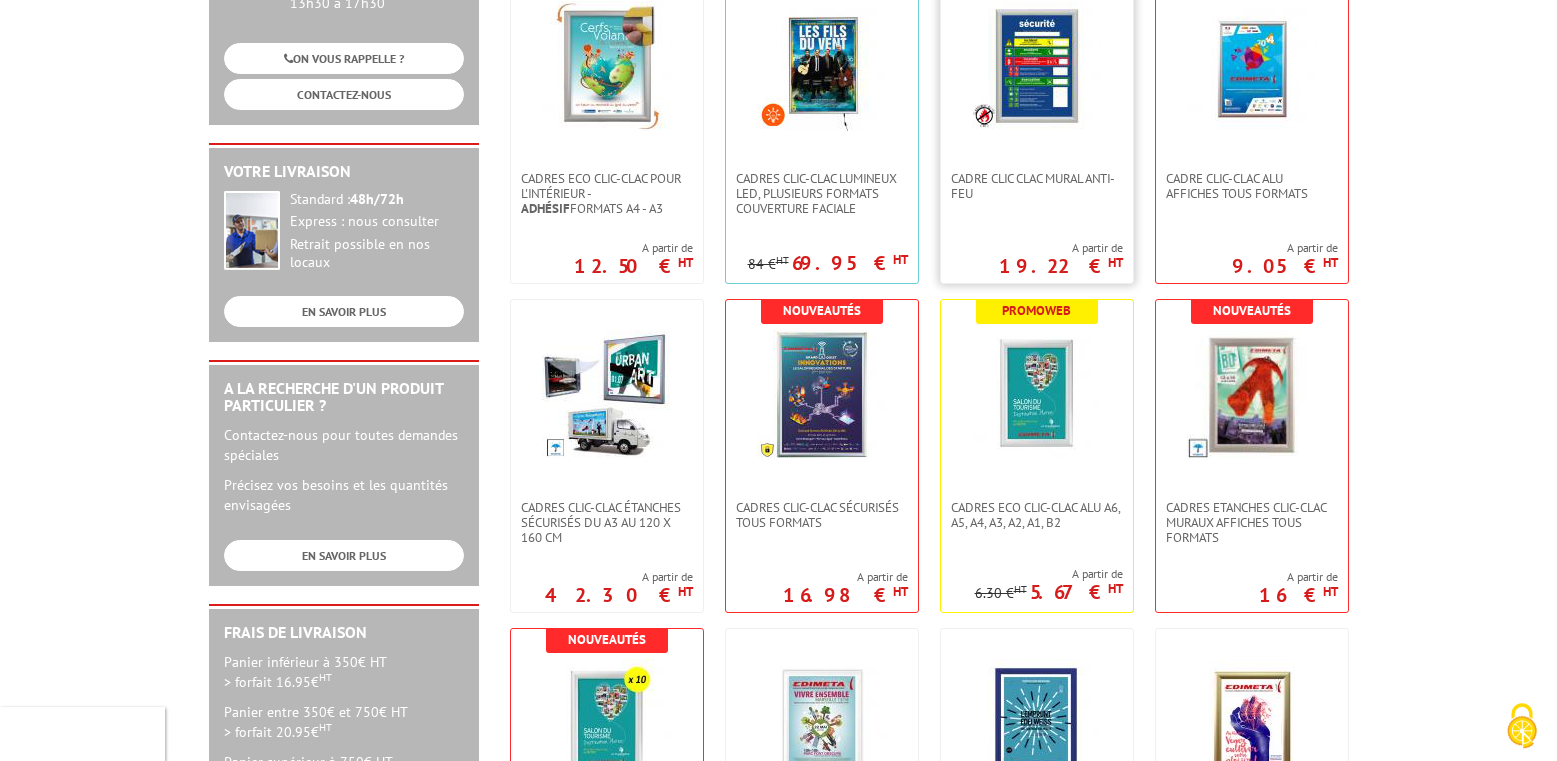 scroll, scrollTop: 408, scrollLeft: 0, axis: vertical 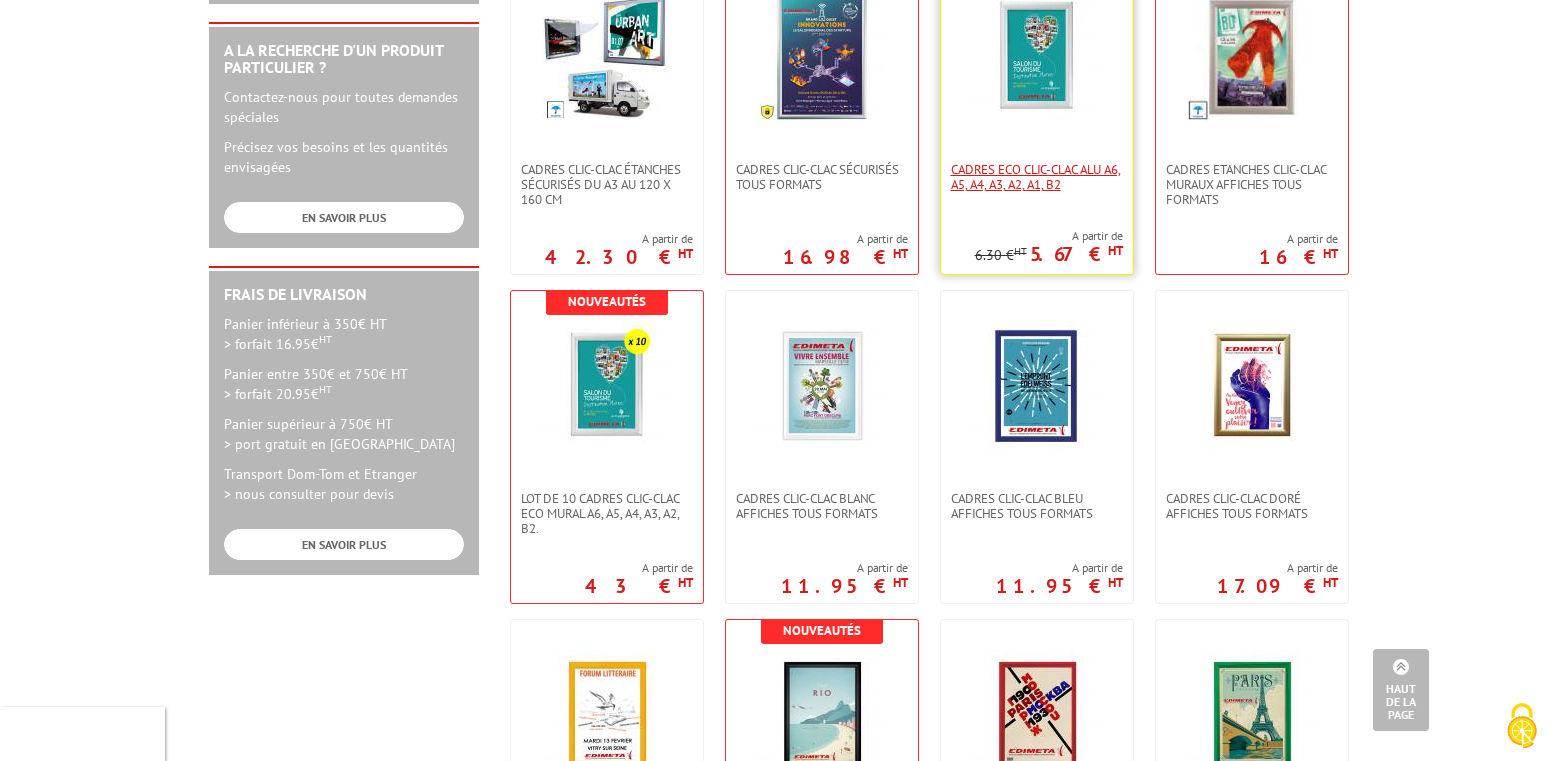 click on "Cadres Eco Clic-Clac alu A6, A5, A4, A3, A2, A1, B2" at bounding box center (1037, 177) 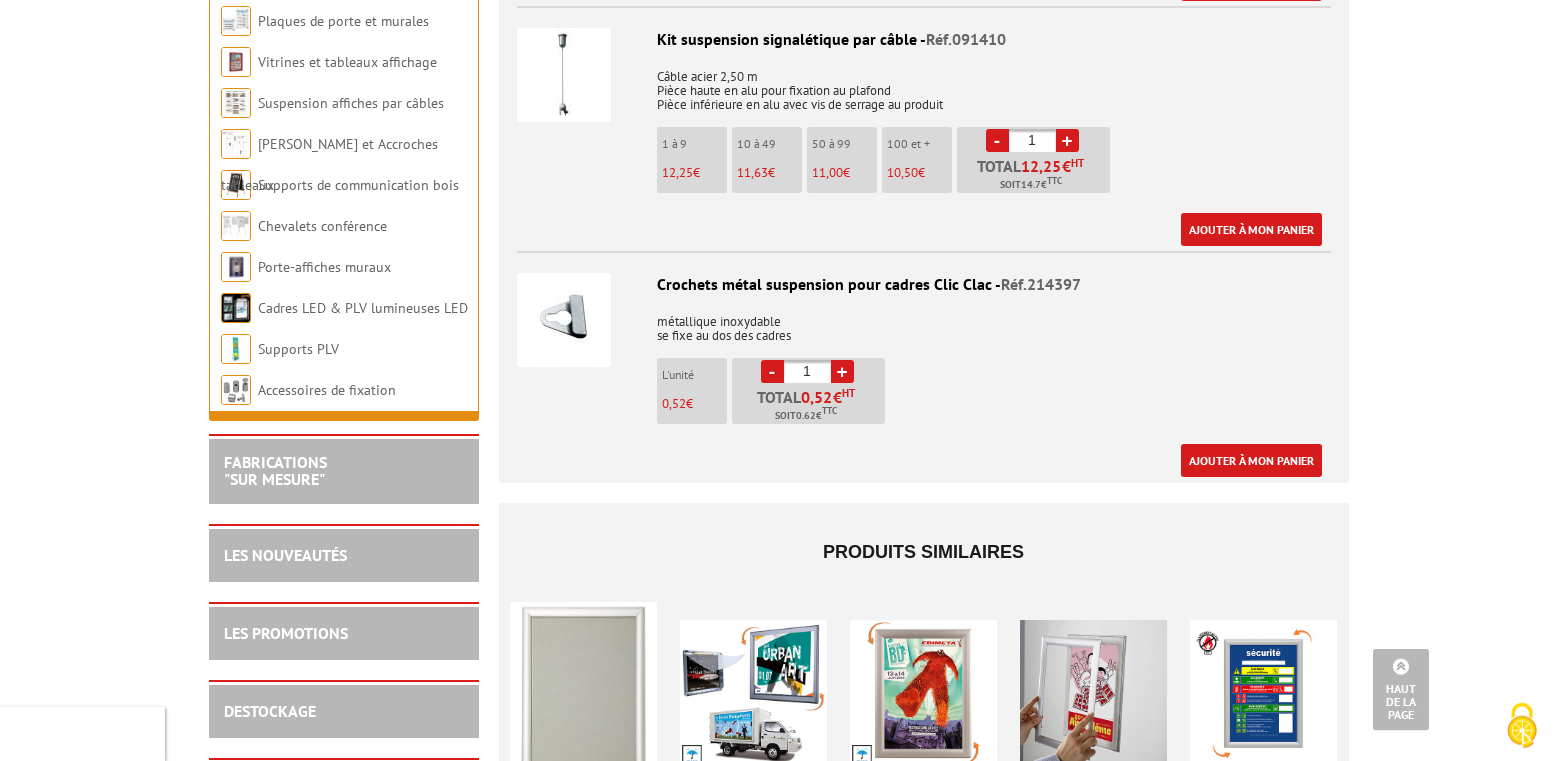 scroll, scrollTop: 3570, scrollLeft: 0, axis: vertical 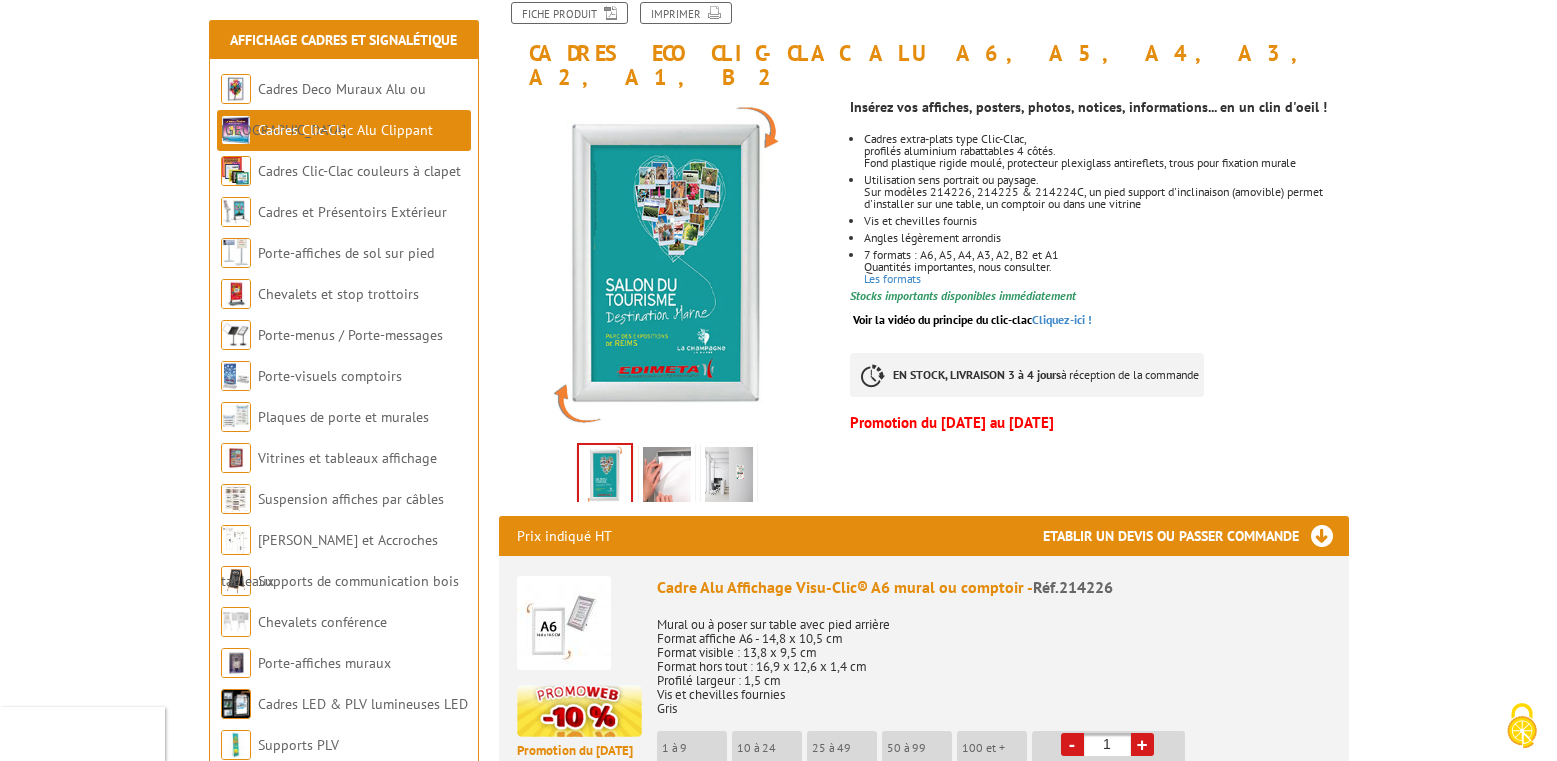click at bounding box center [667, 478] 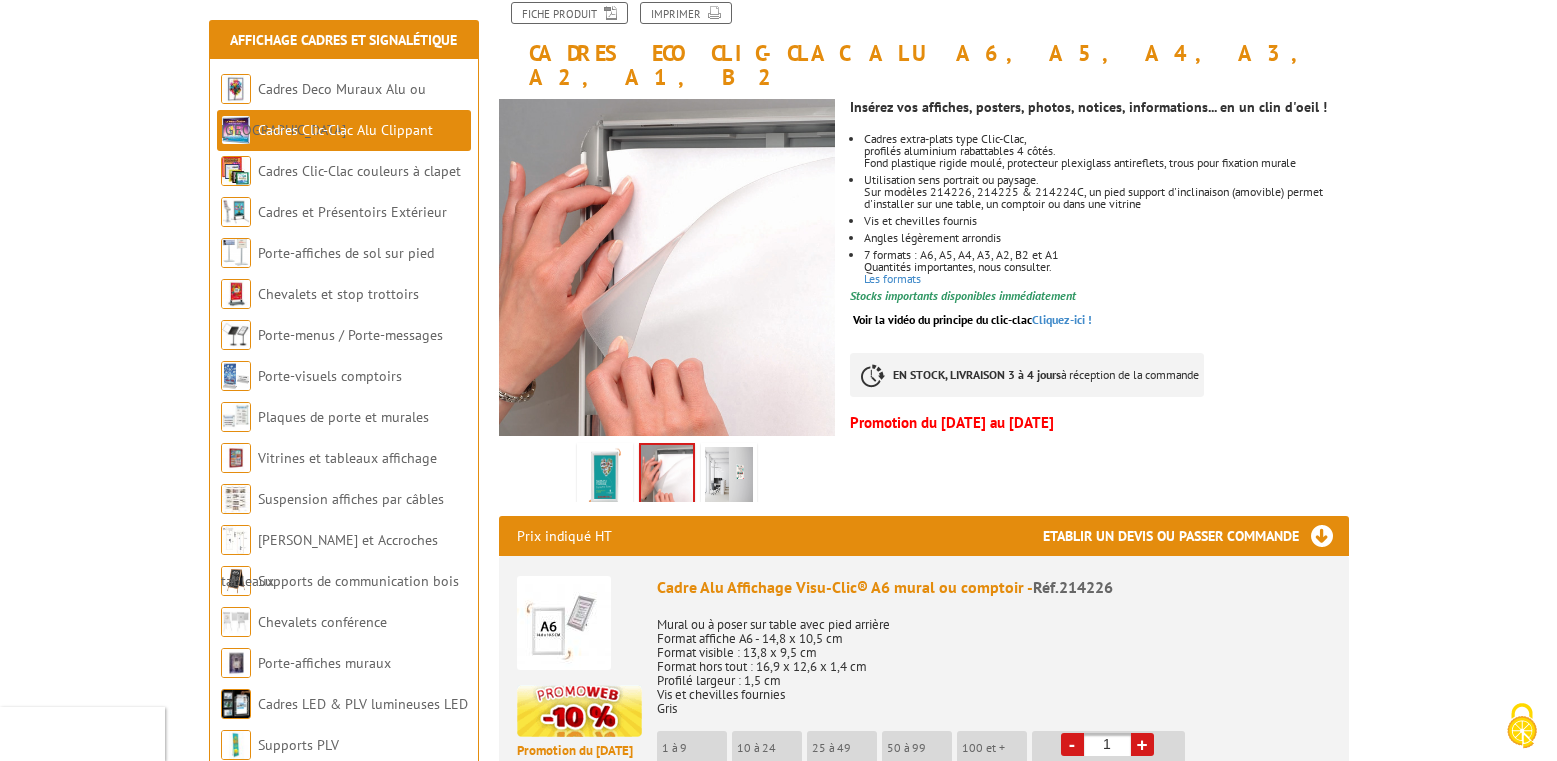 click at bounding box center [729, 478] 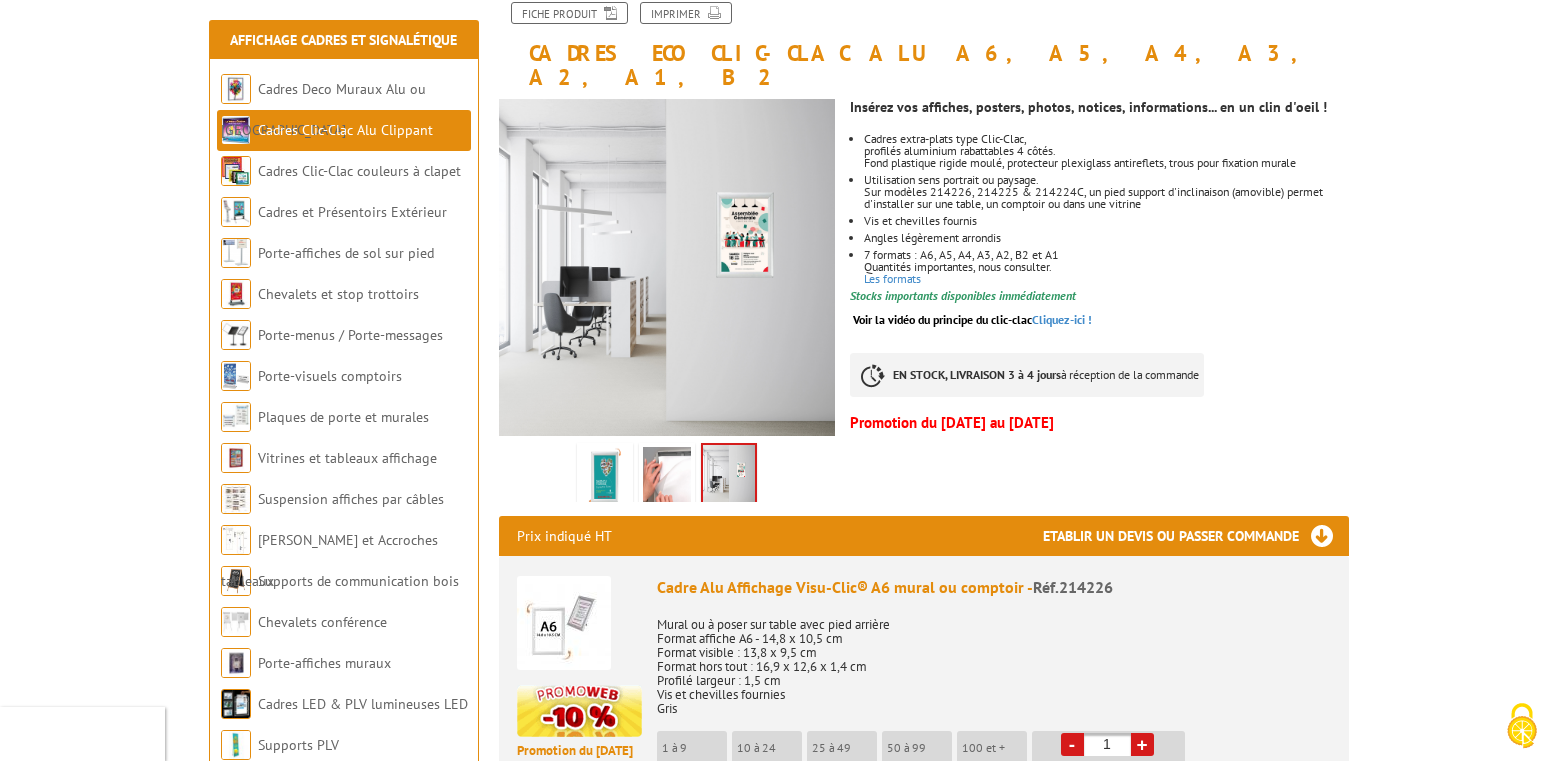 click at bounding box center [605, 478] 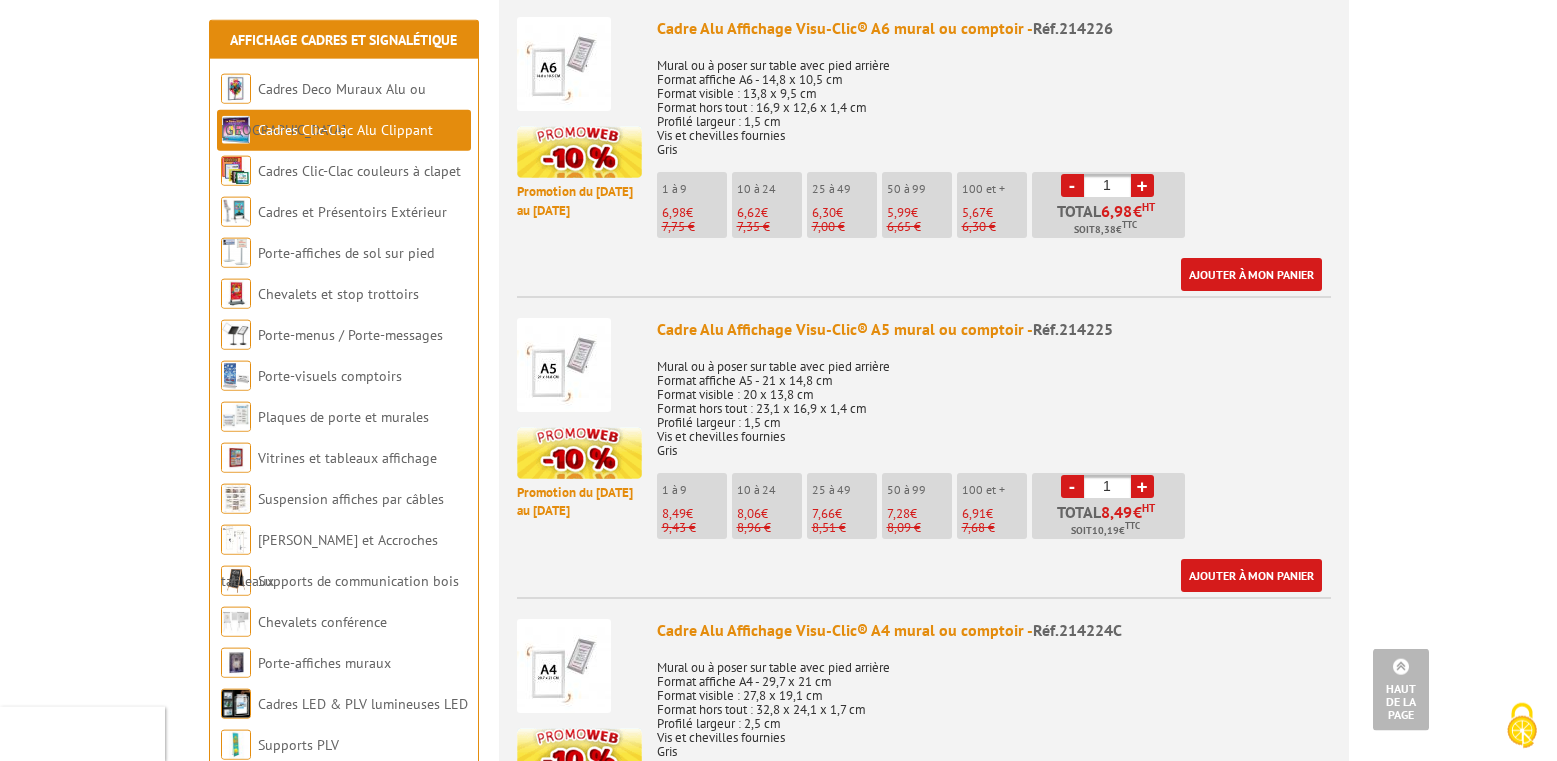 scroll, scrollTop: 714, scrollLeft: 0, axis: vertical 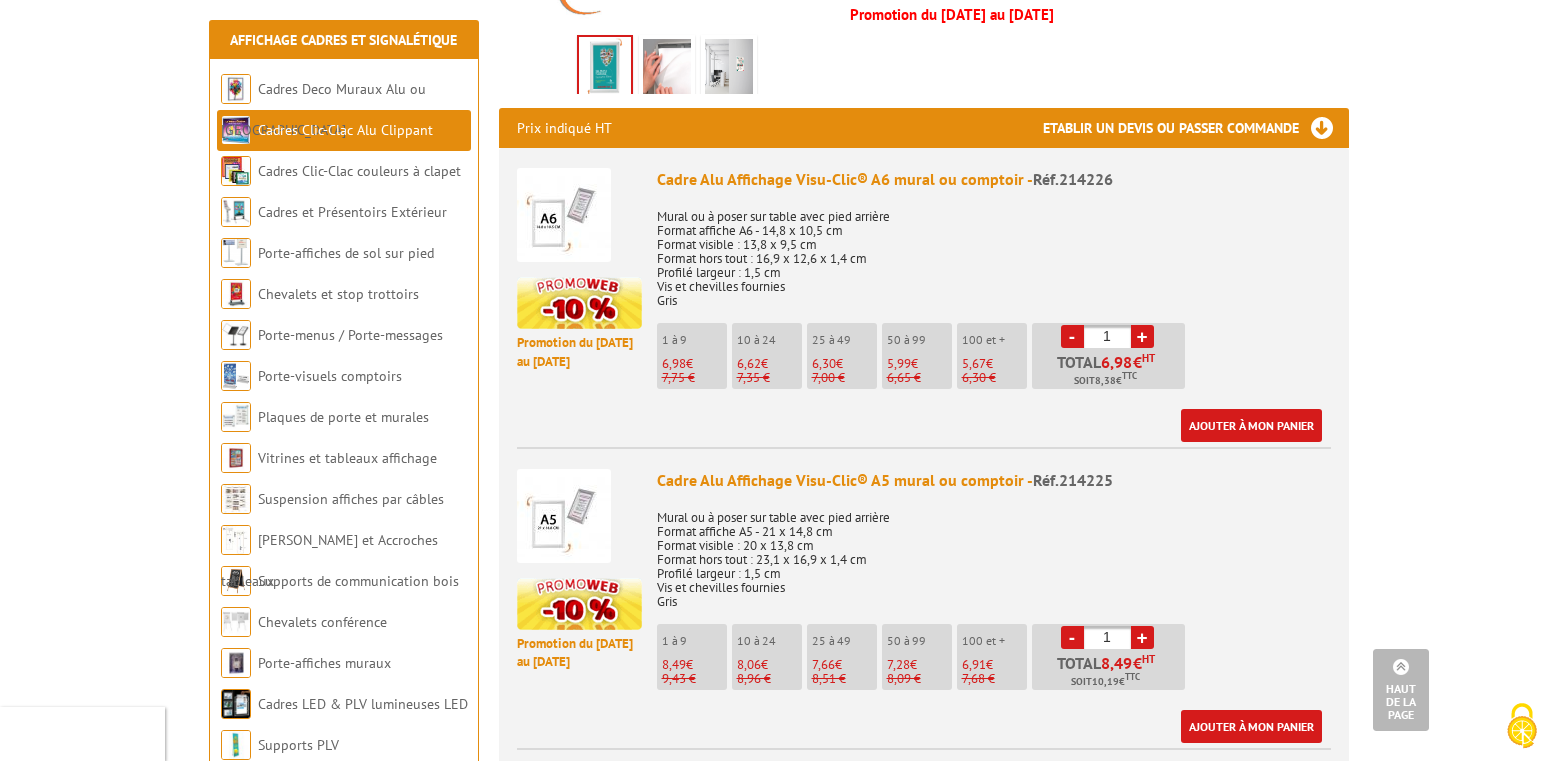 click at bounding box center [564, 215] 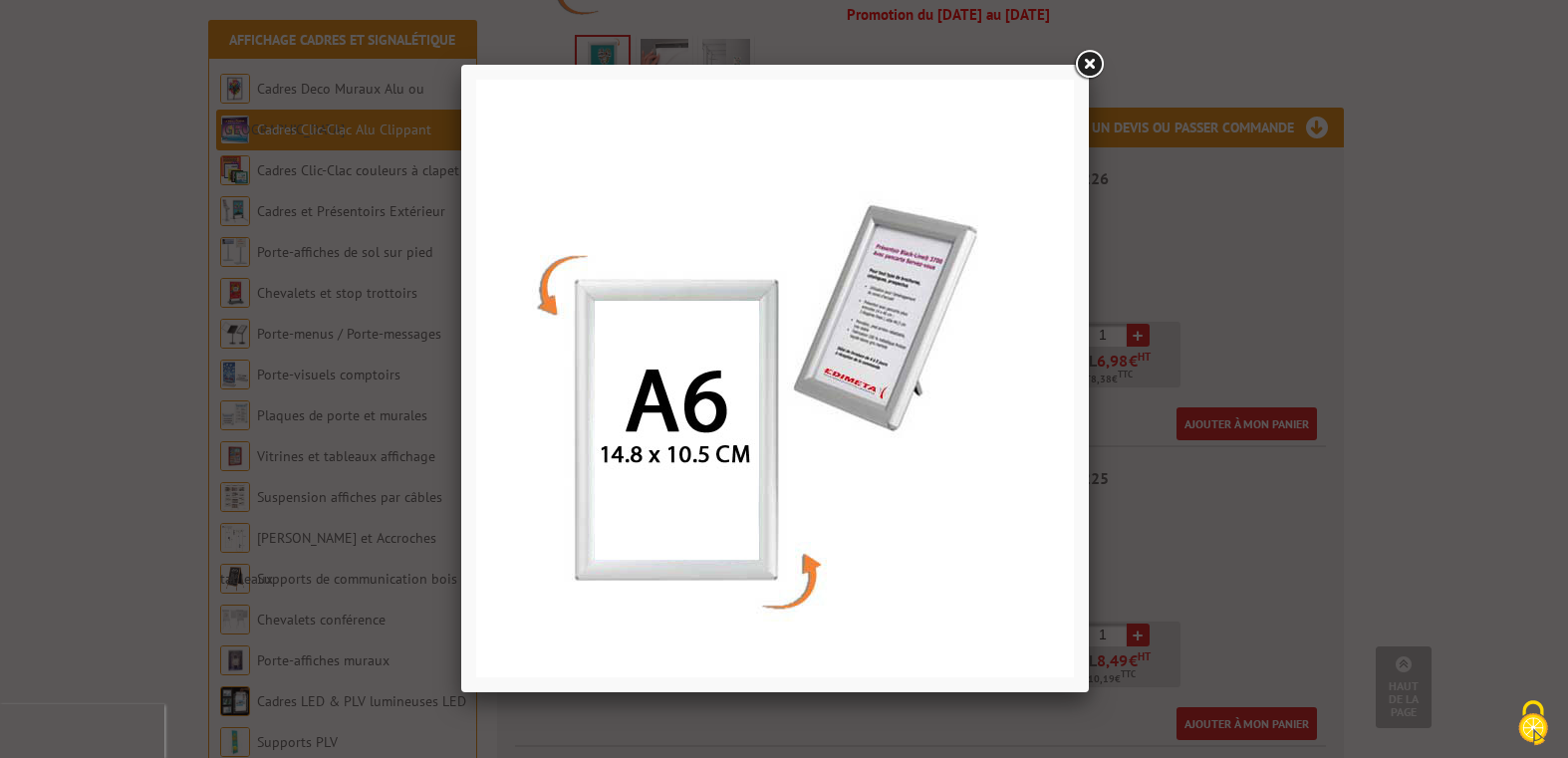click at bounding box center (1089, 65) 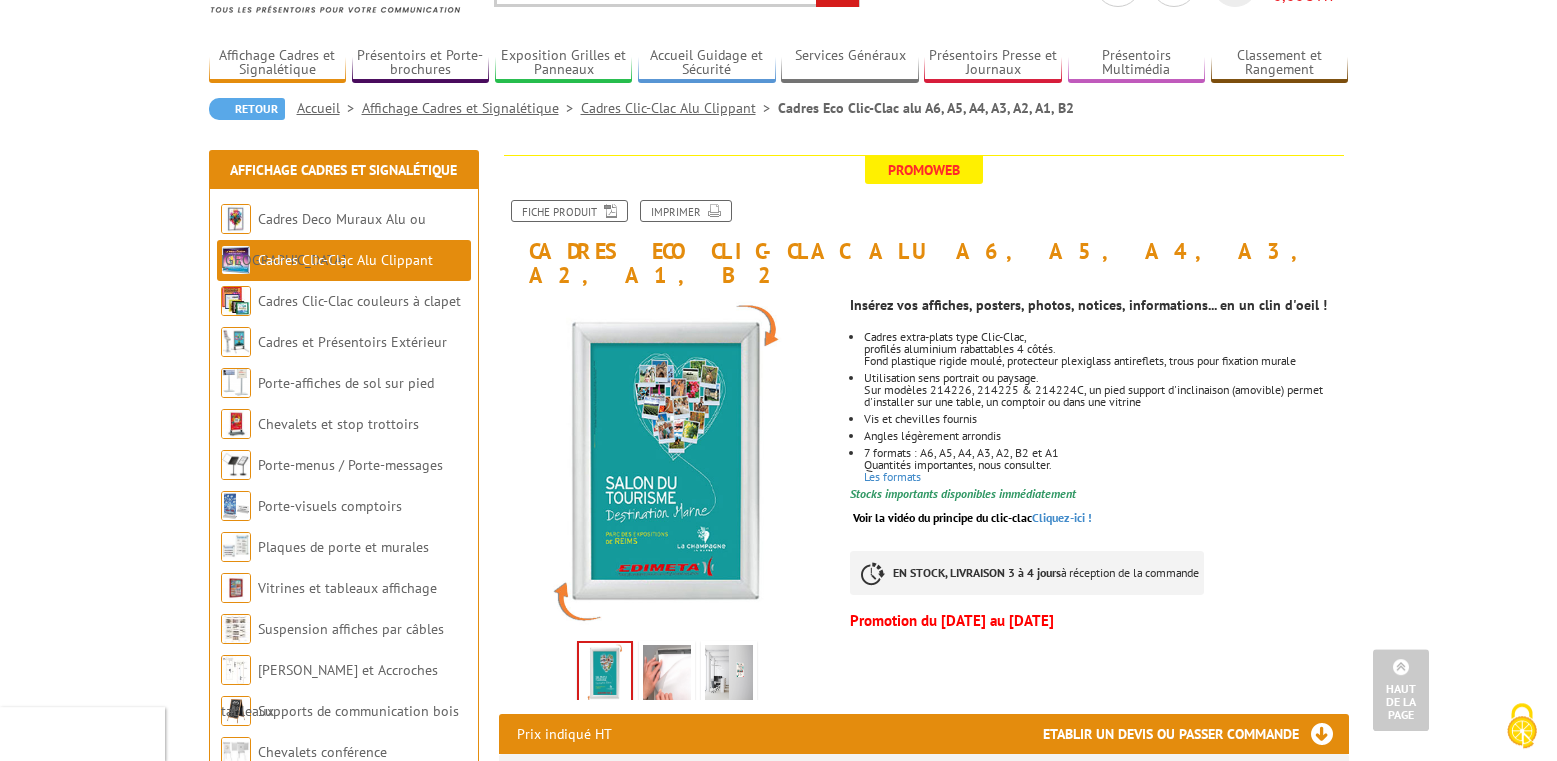 scroll, scrollTop: 102, scrollLeft: 0, axis: vertical 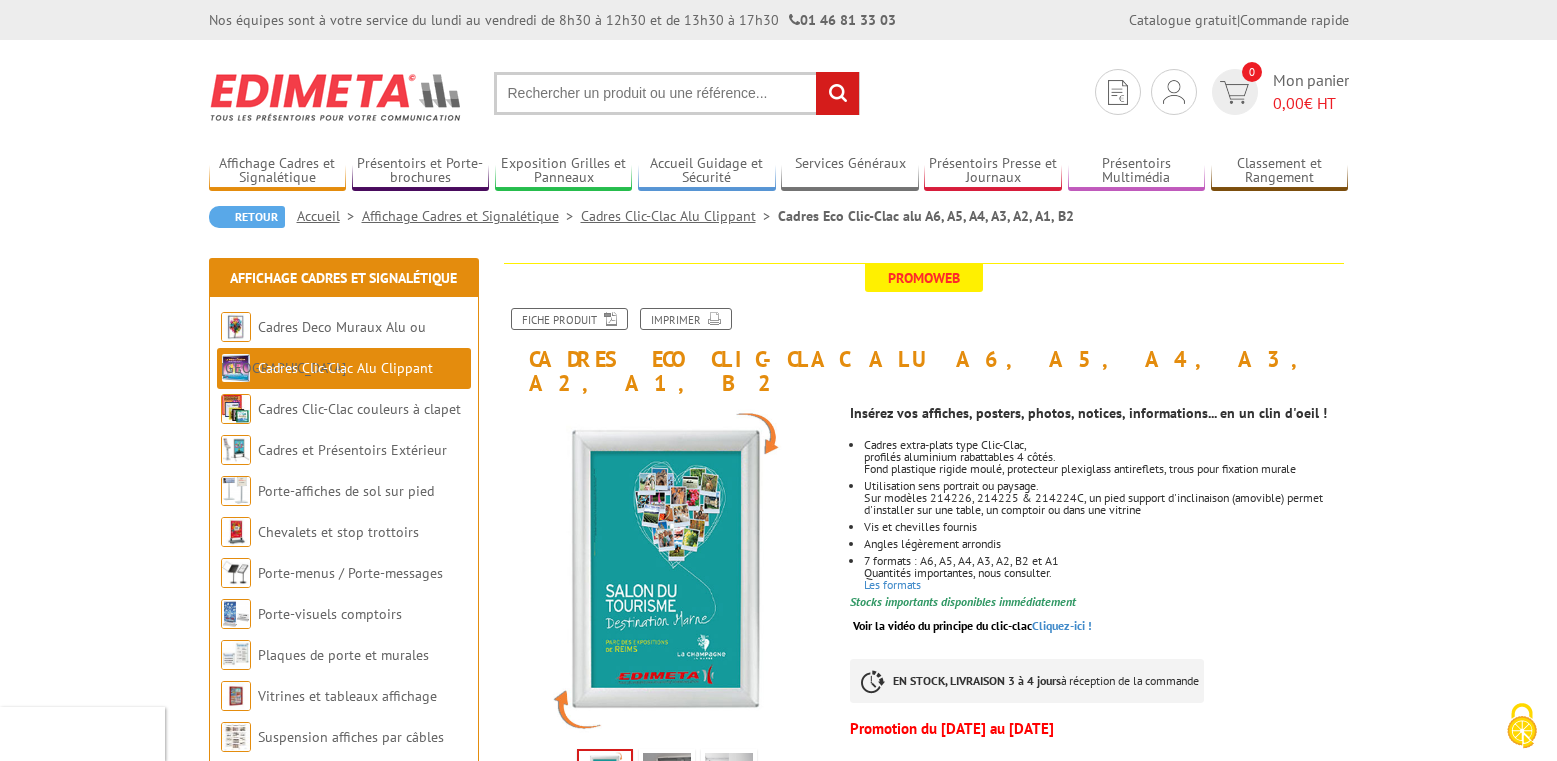 click at bounding box center (677, 93) 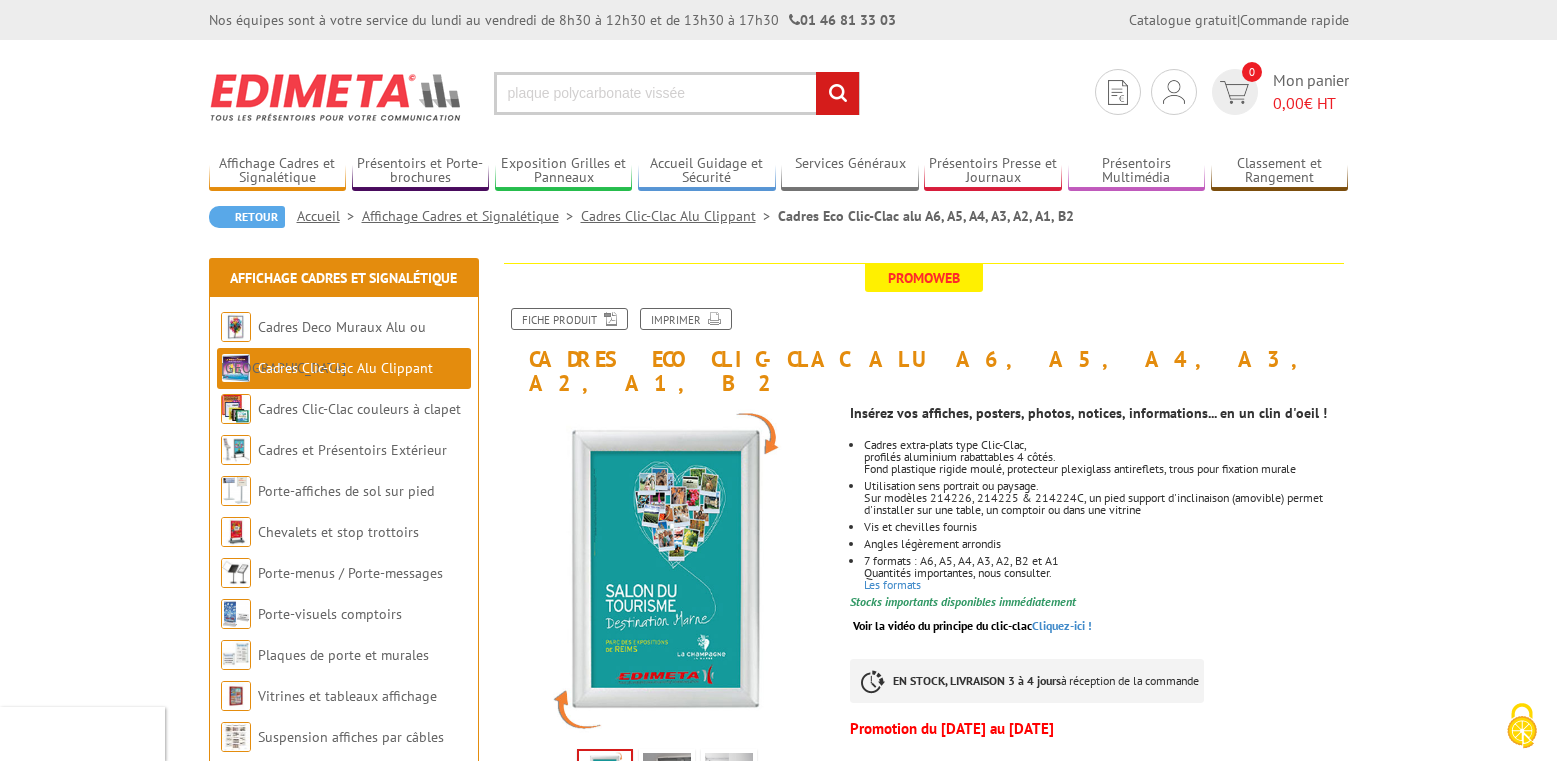 type on "plaque polycarbonate vissée" 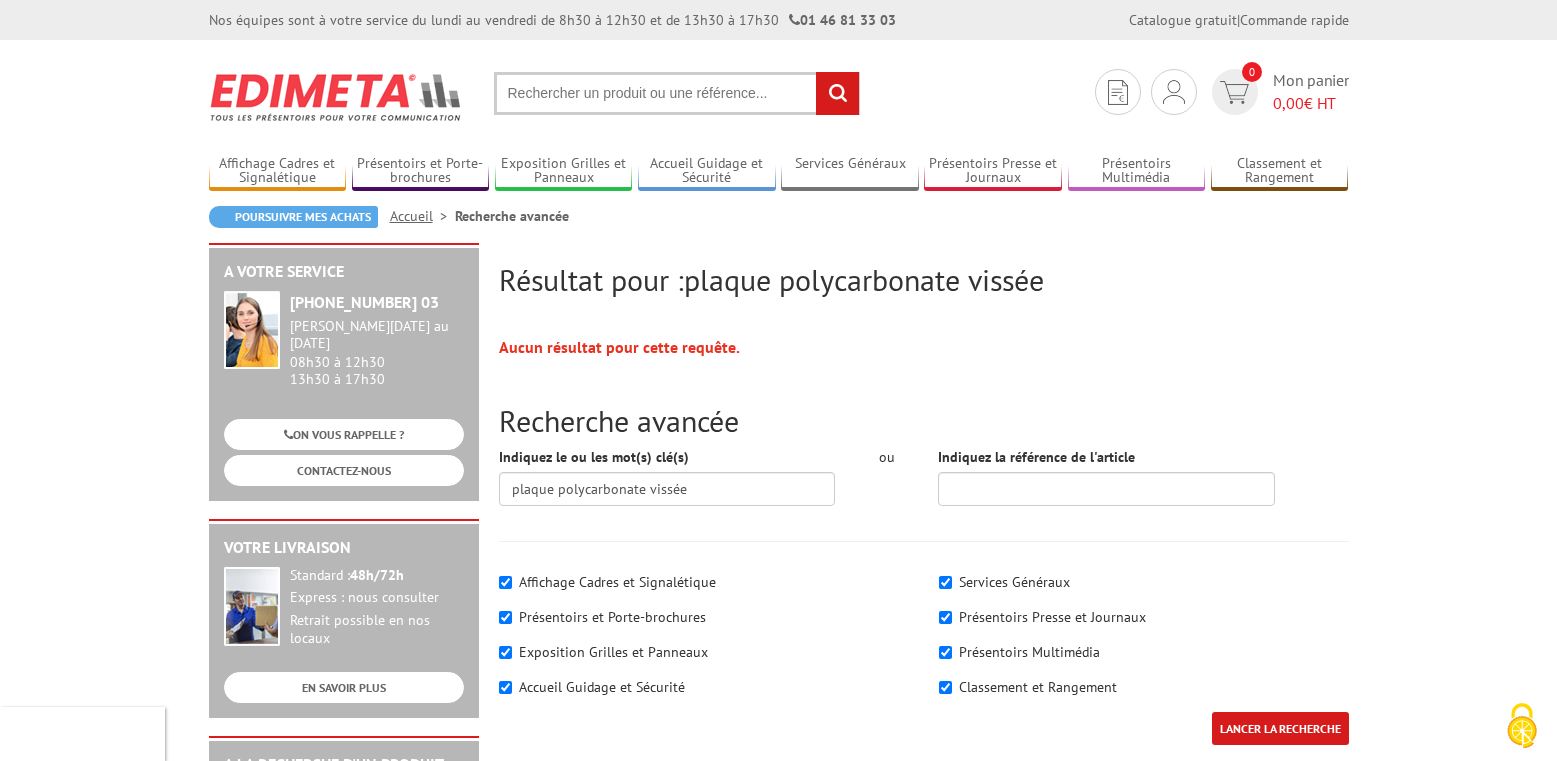 scroll, scrollTop: 0, scrollLeft: 0, axis: both 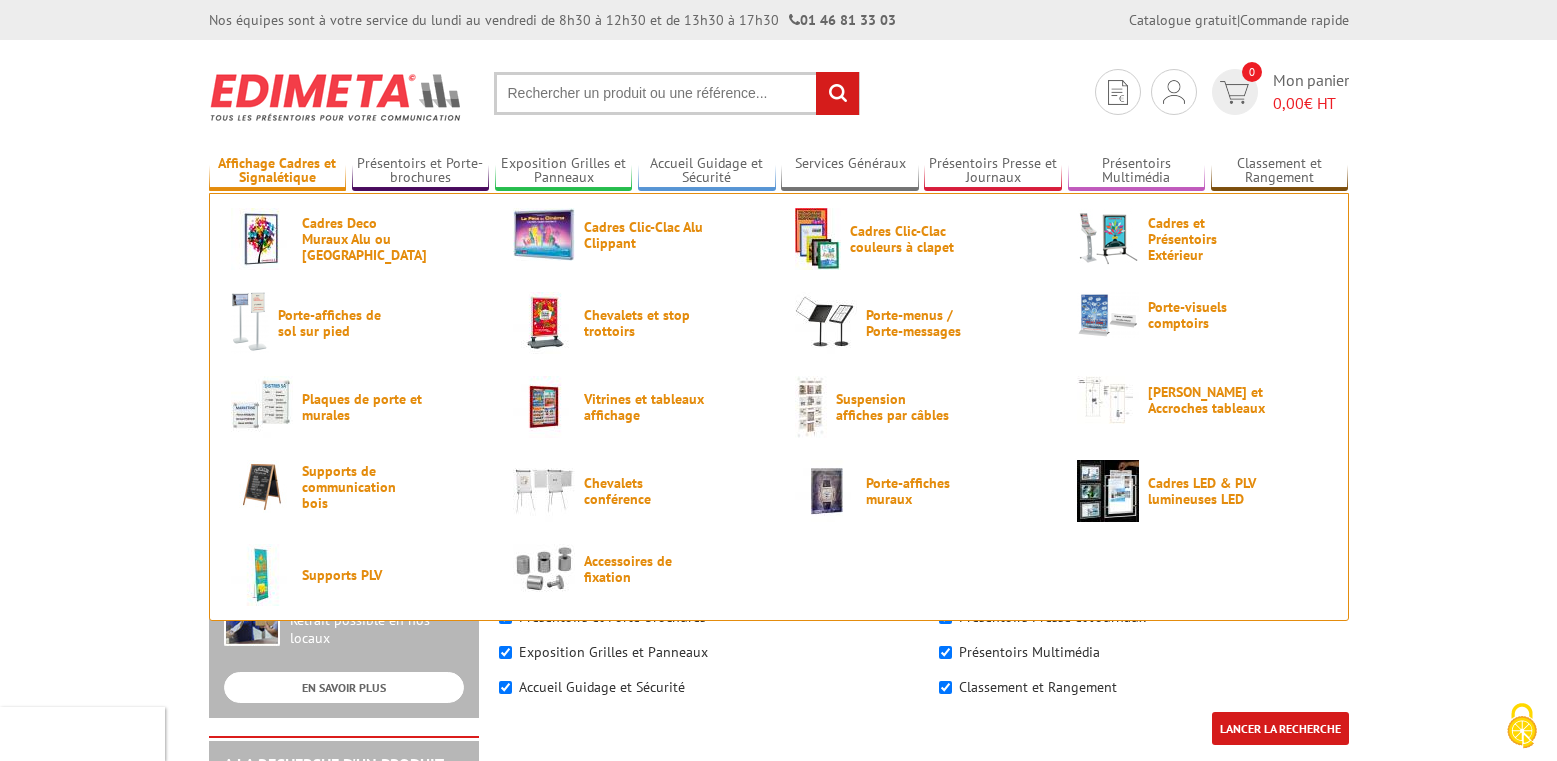 click on "Affichage Cadres et Signalétique" at bounding box center (278, 171) 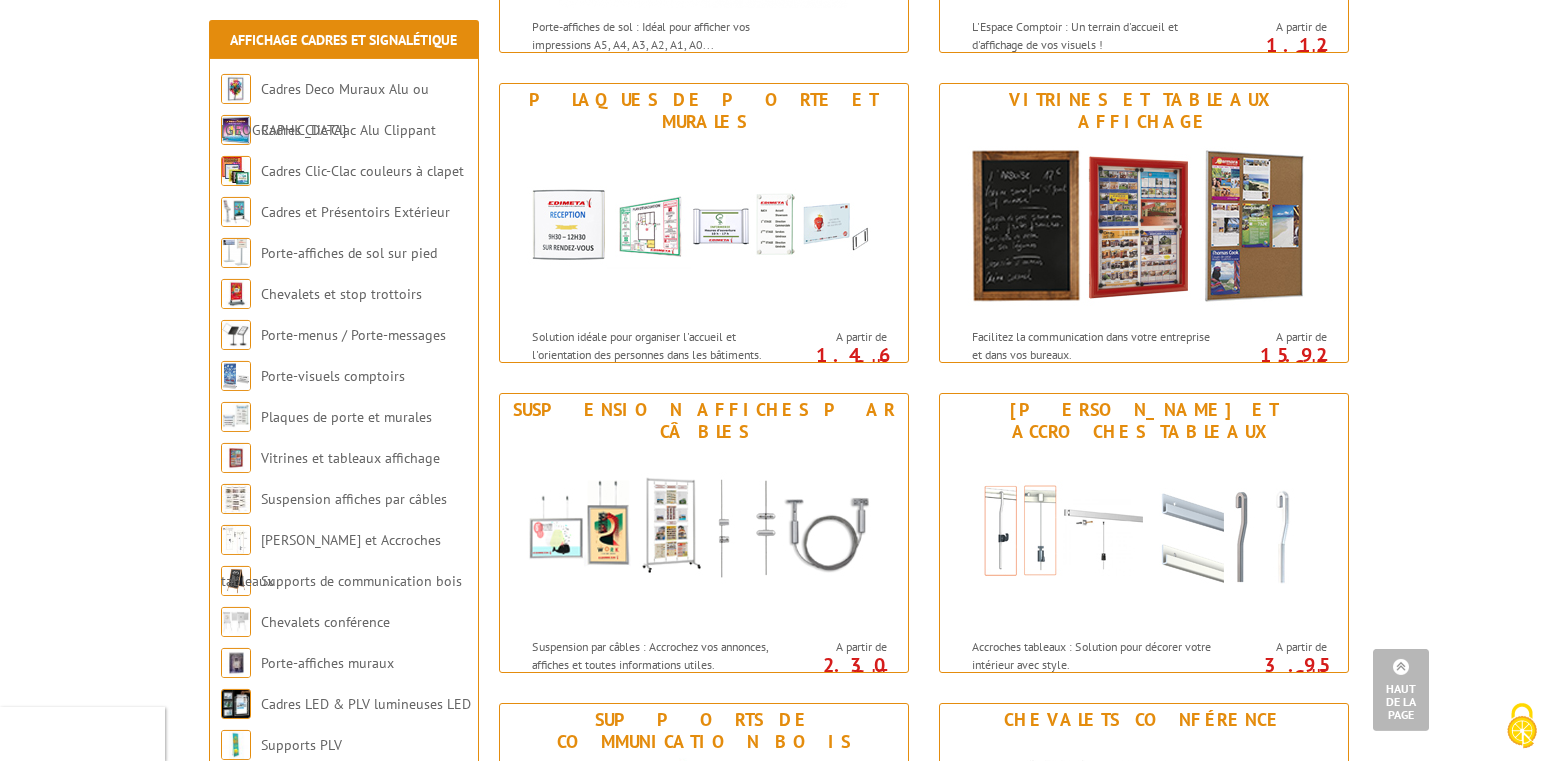 scroll, scrollTop: 1326, scrollLeft: 0, axis: vertical 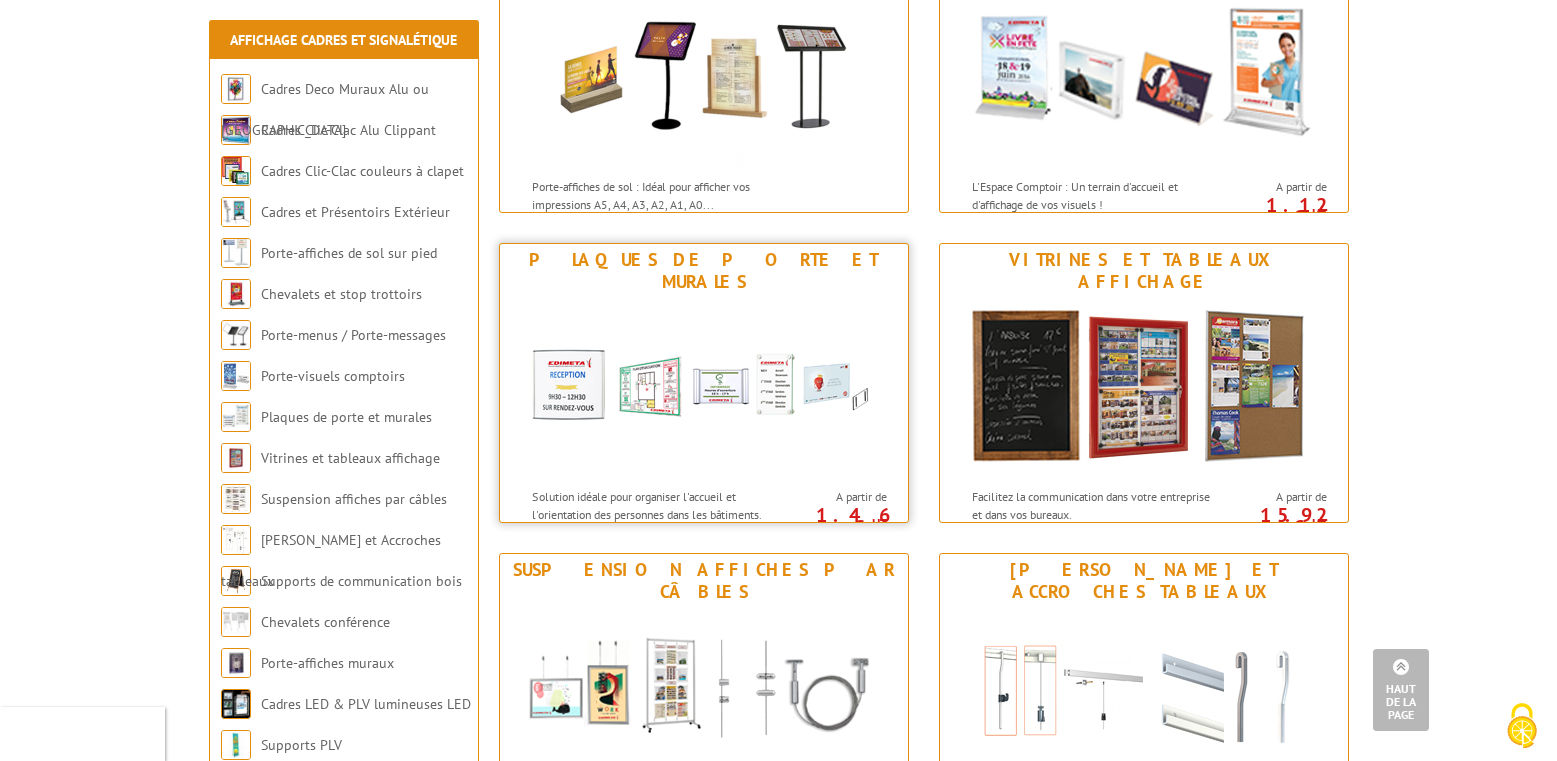 click at bounding box center [704, 388] 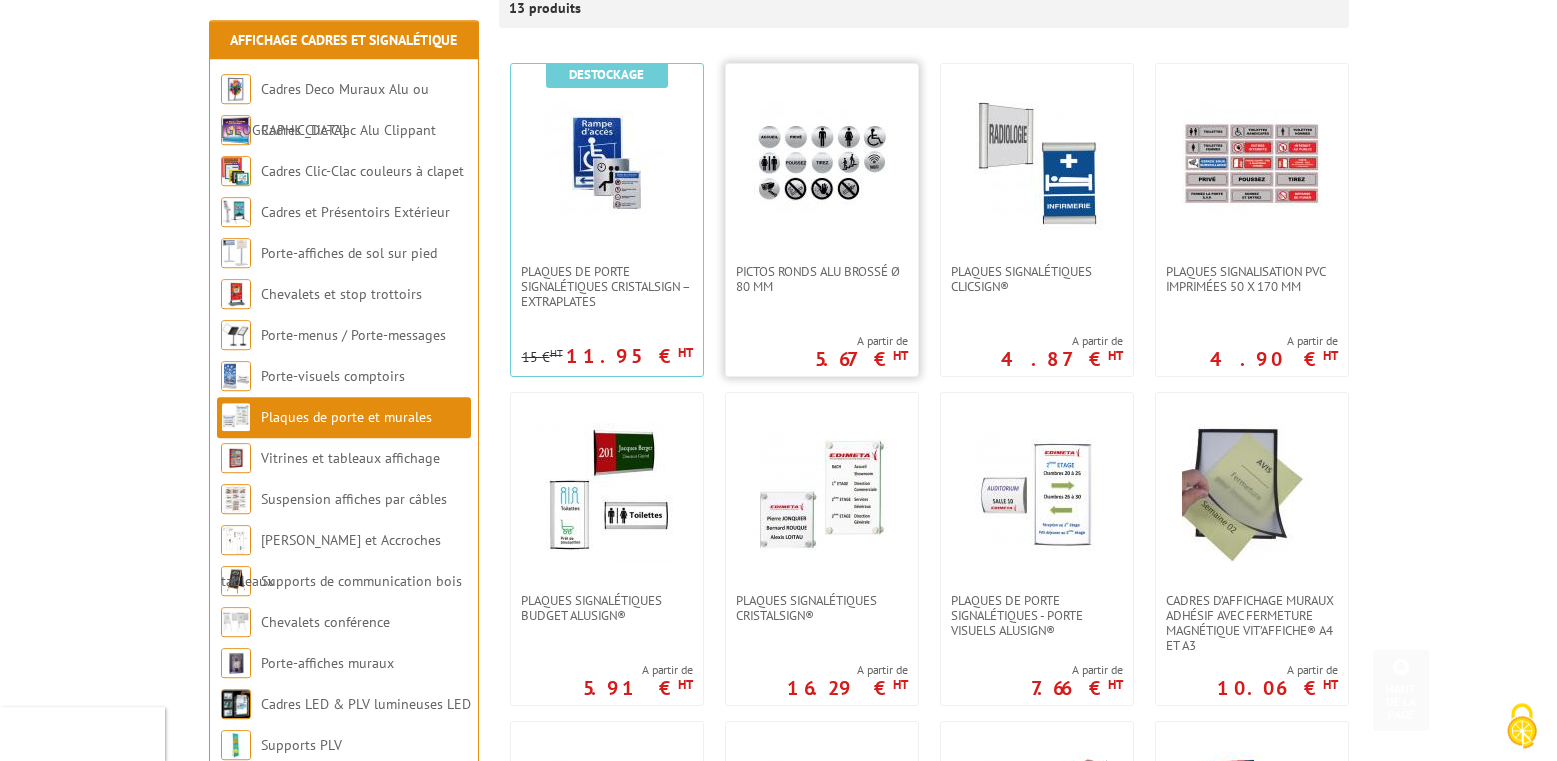 scroll, scrollTop: 612, scrollLeft: 0, axis: vertical 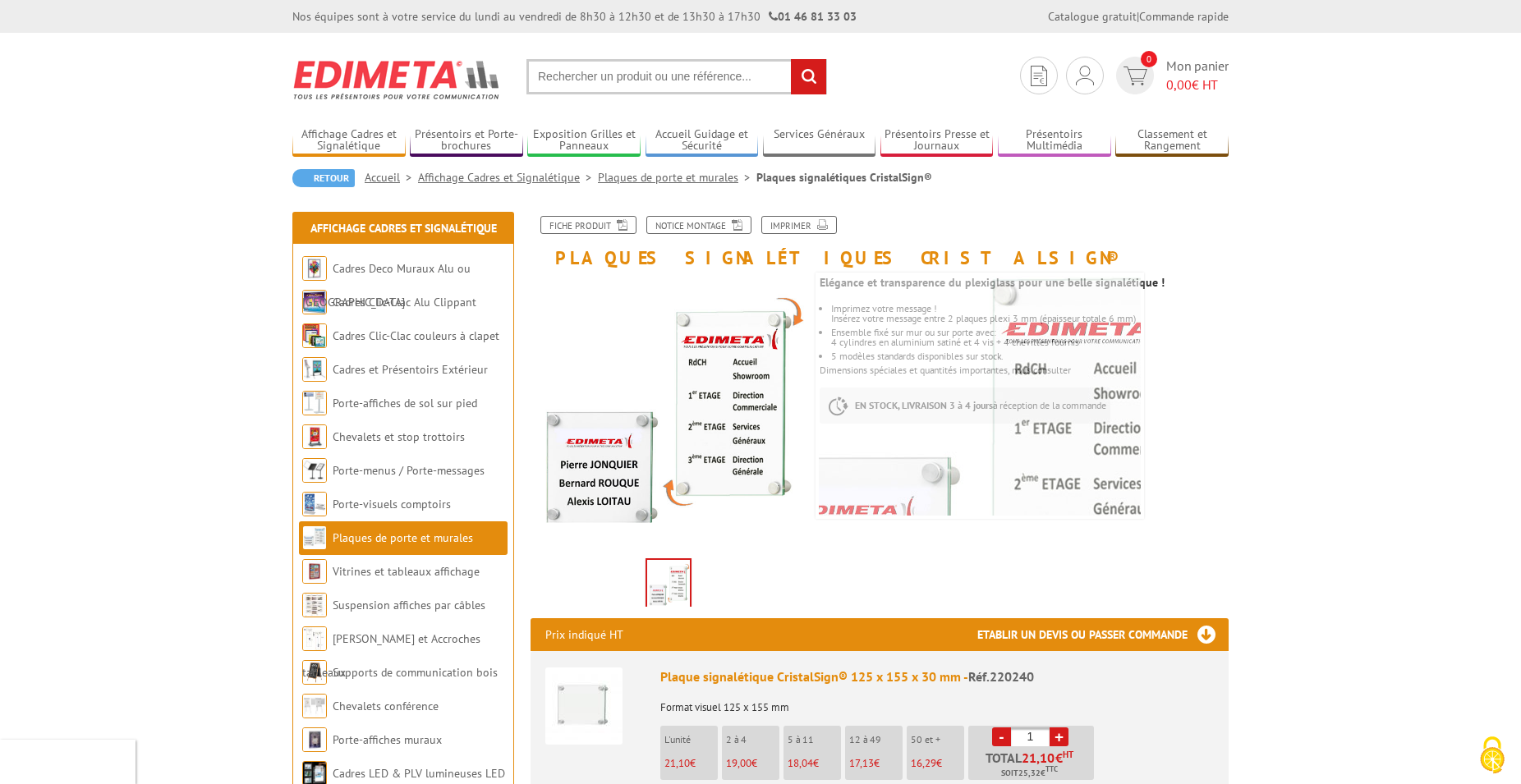 click at bounding box center (677, 76) 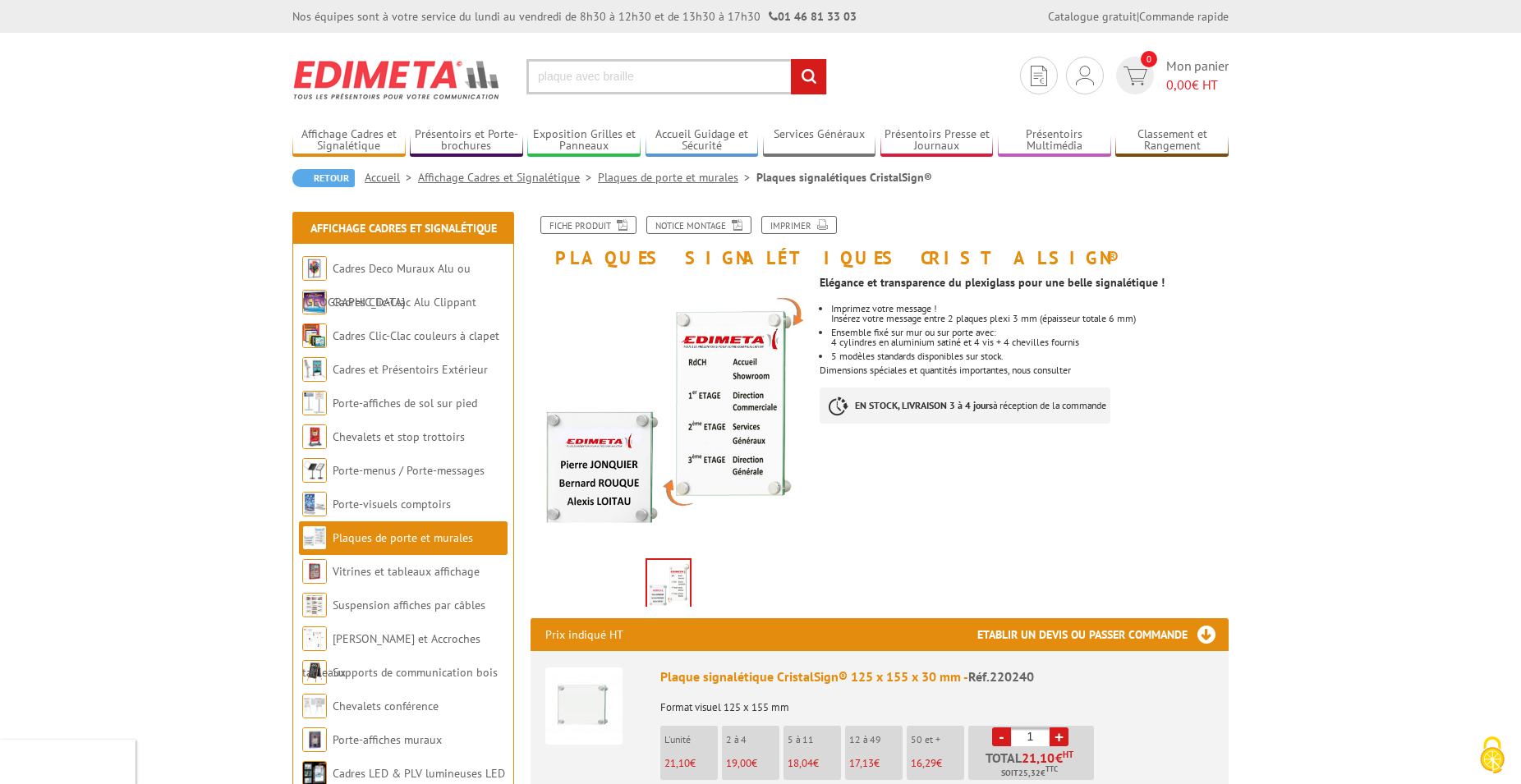 type on "plaque avec braille" 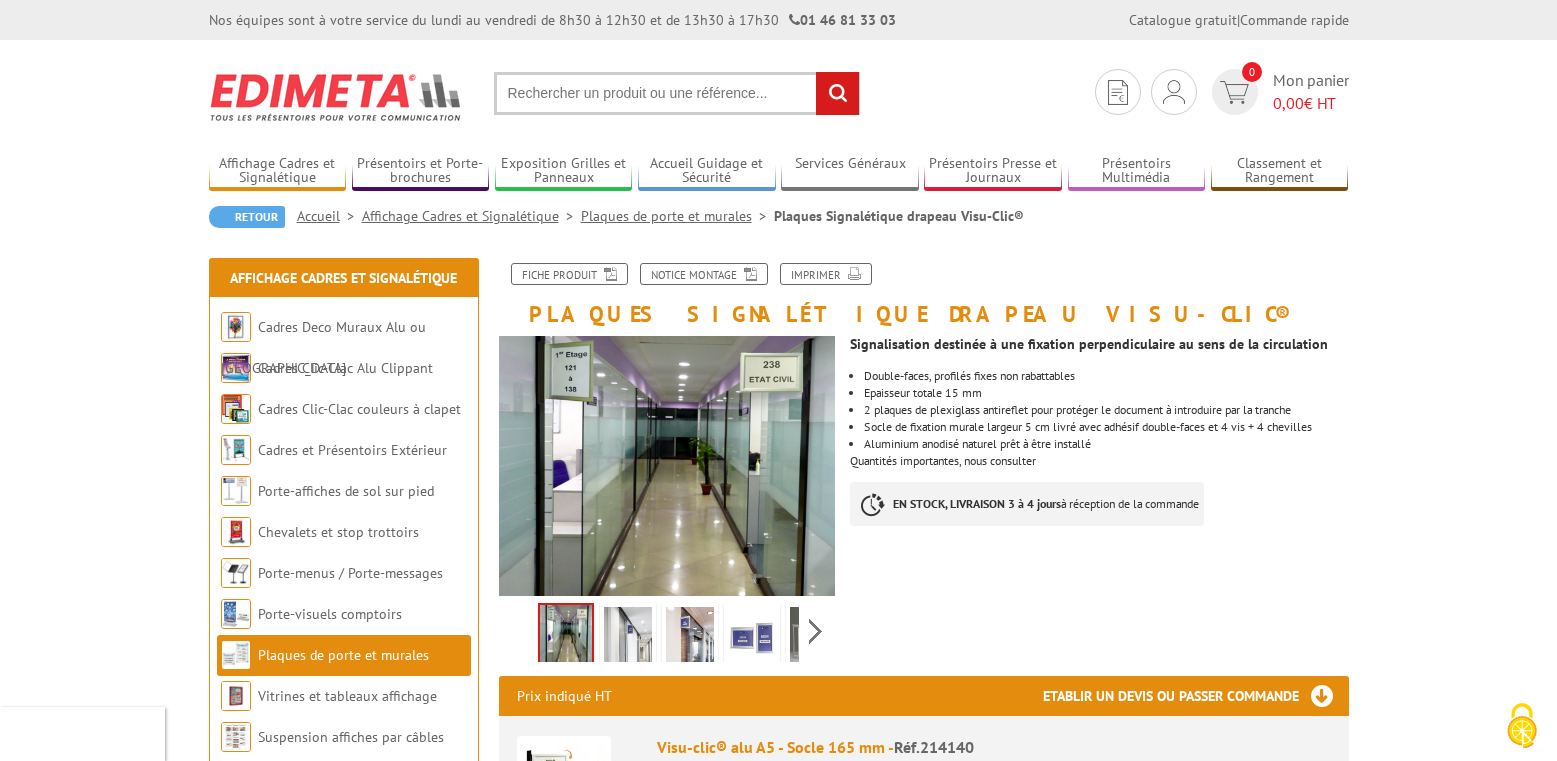 scroll, scrollTop: 0, scrollLeft: 0, axis: both 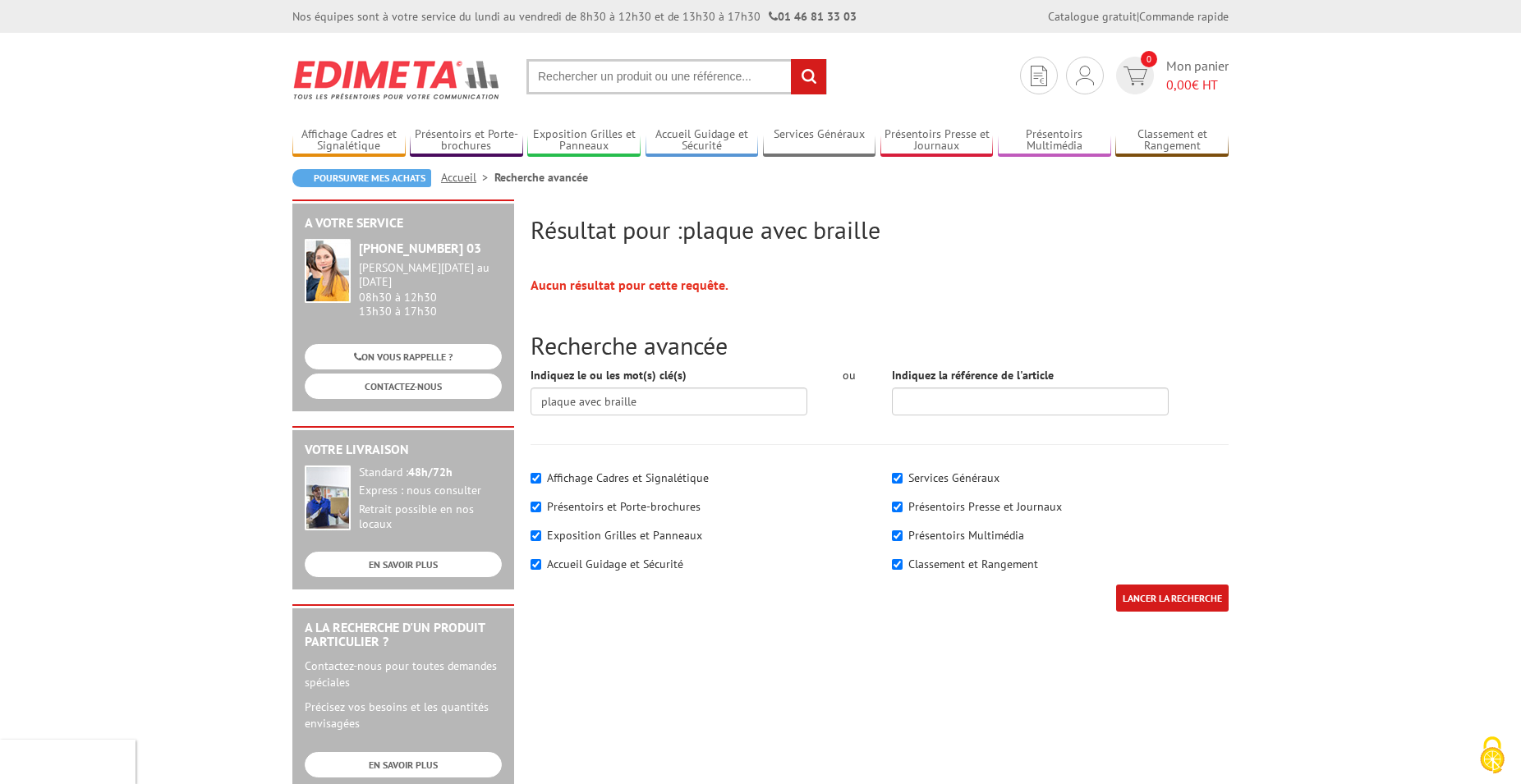 click at bounding box center (677, 76) 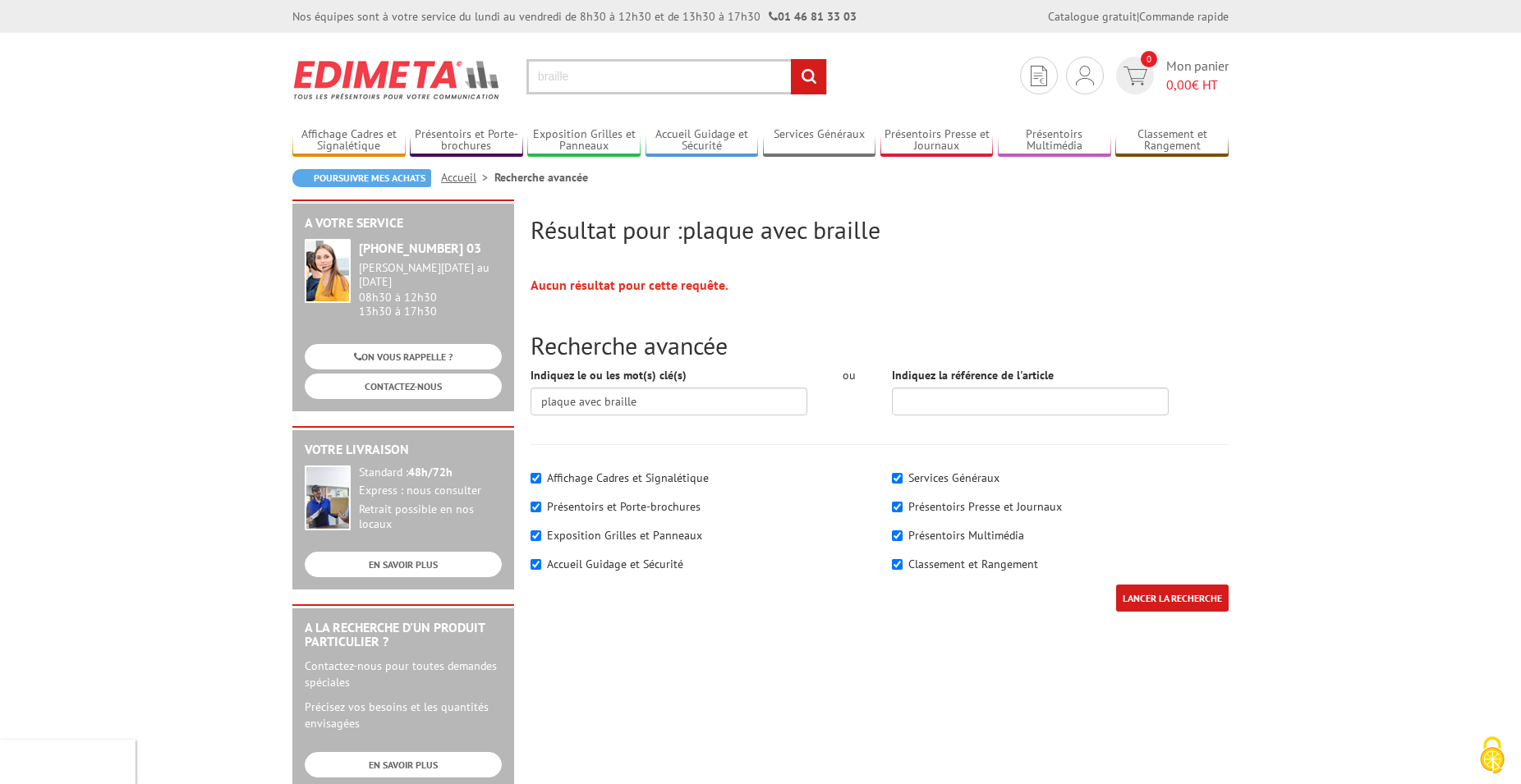 type on "braille" 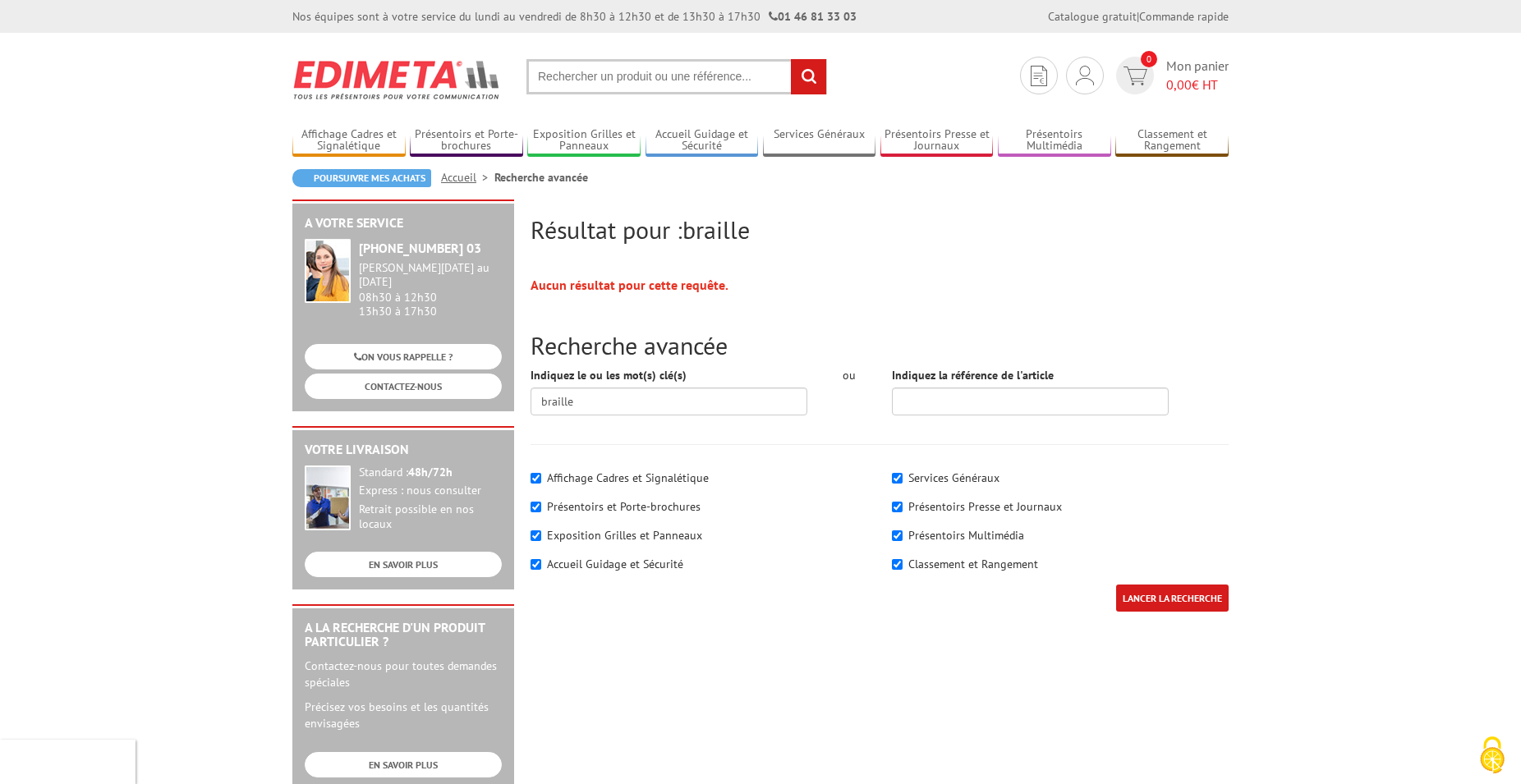 scroll, scrollTop: 0, scrollLeft: 0, axis: both 